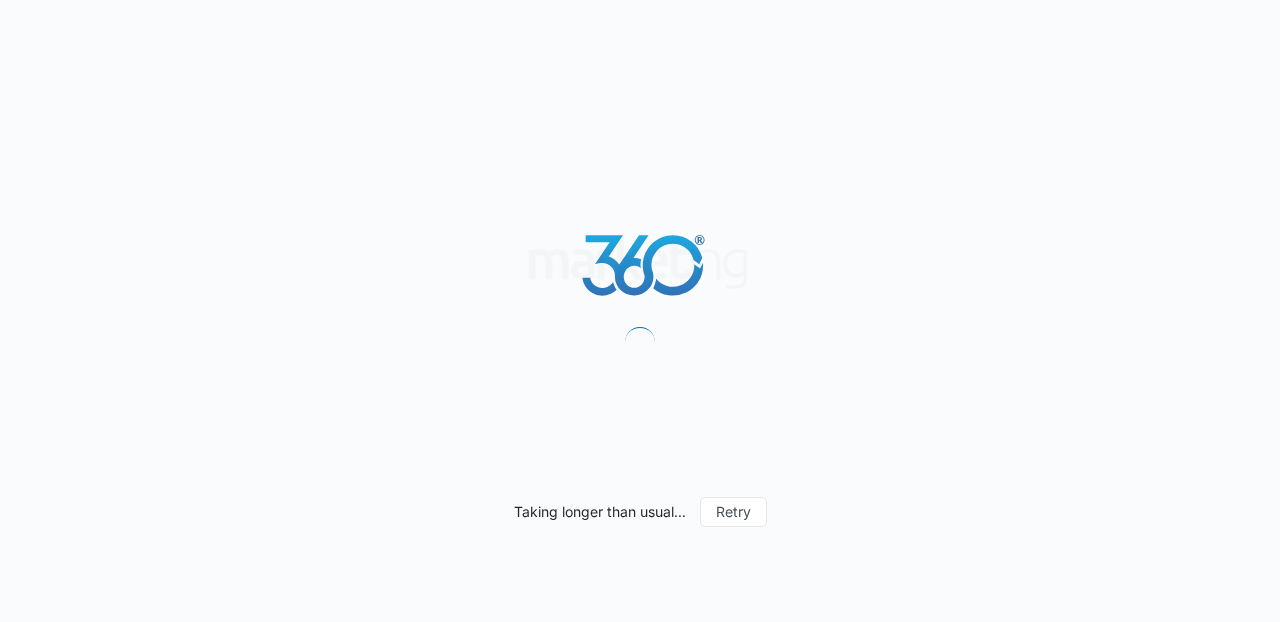 scroll, scrollTop: 0, scrollLeft: 0, axis: both 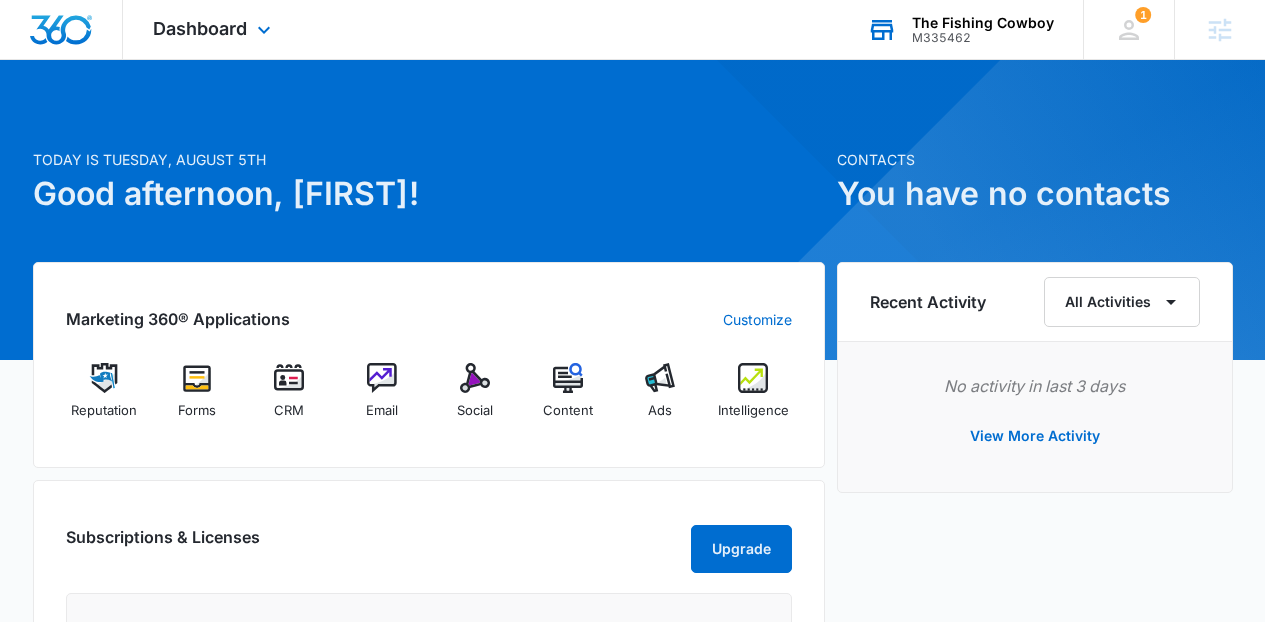 click on "The Fishing Cowboy" at bounding box center (983, 23) 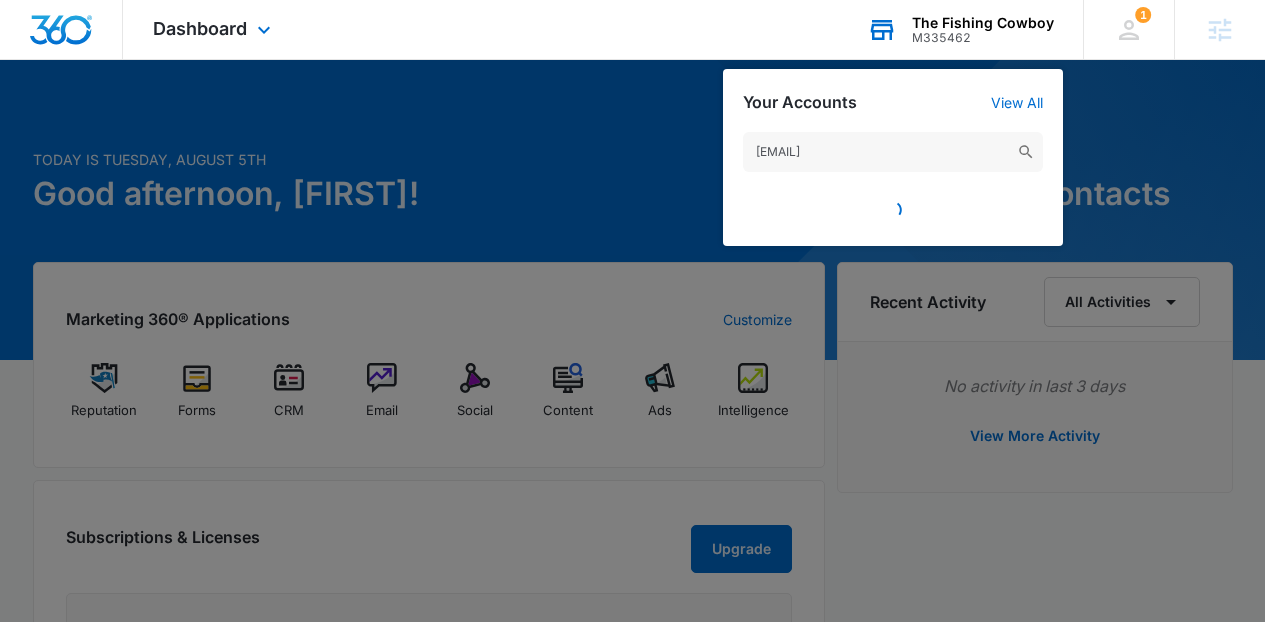 click on "[EMAIL]" at bounding box center [893, 152] 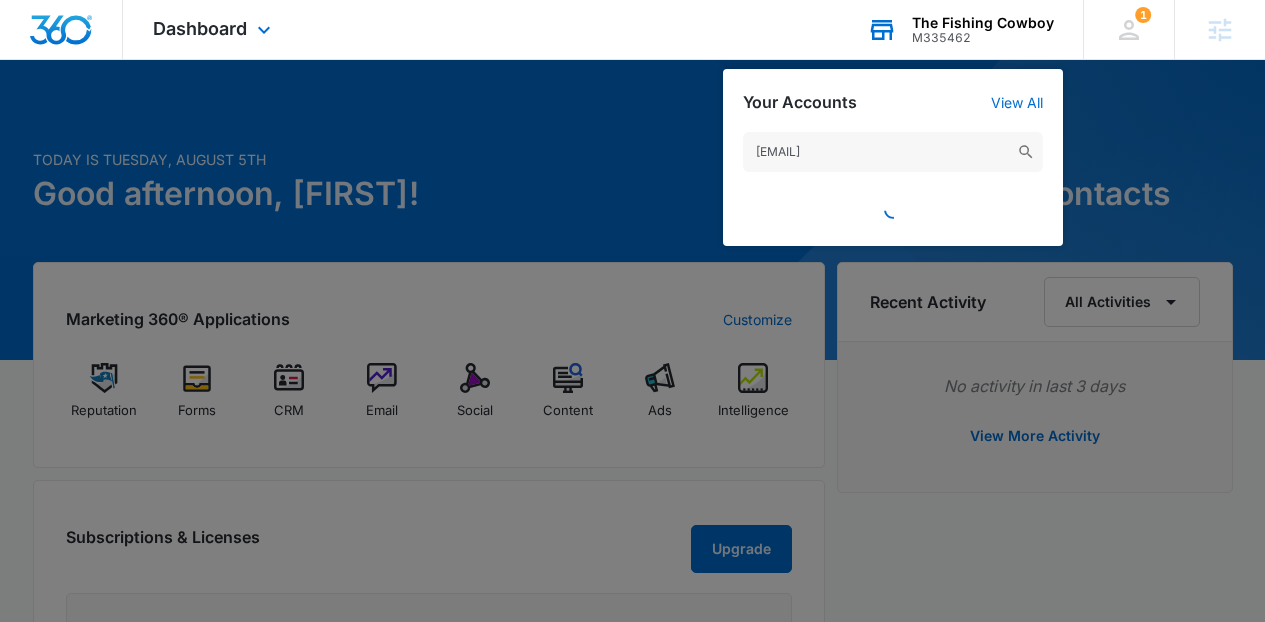 click on "[EMAIL]" at bounding box center (893, 152) 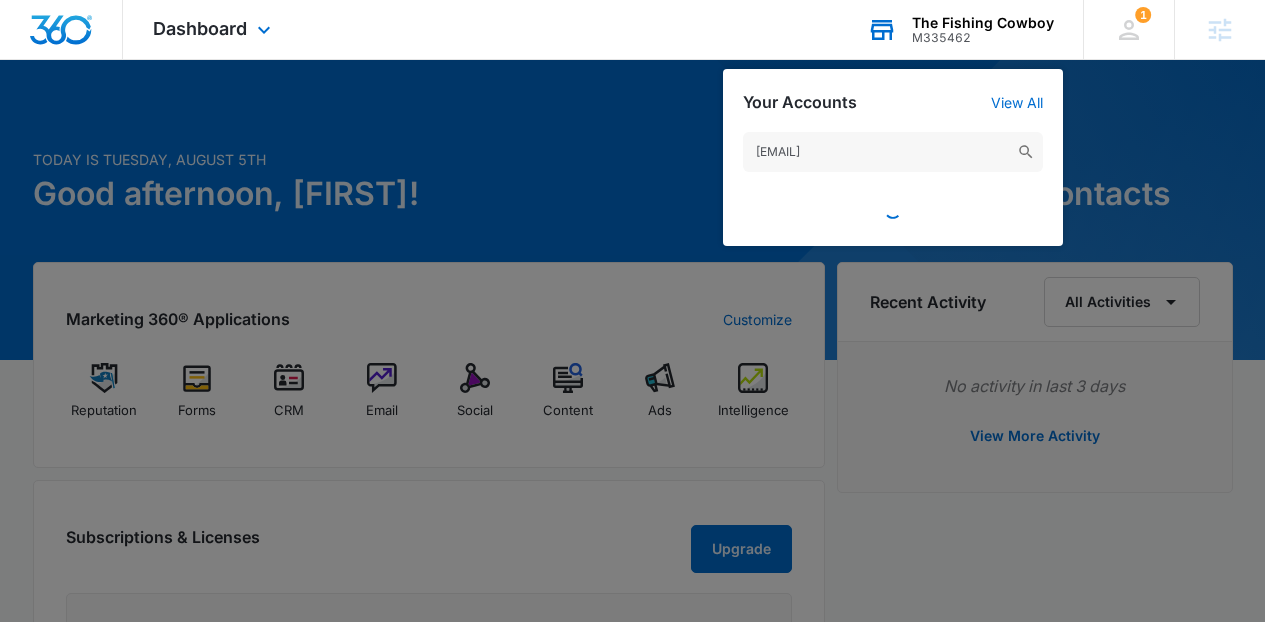 click on "[EMAIL]" at bounding box center [893, 152] 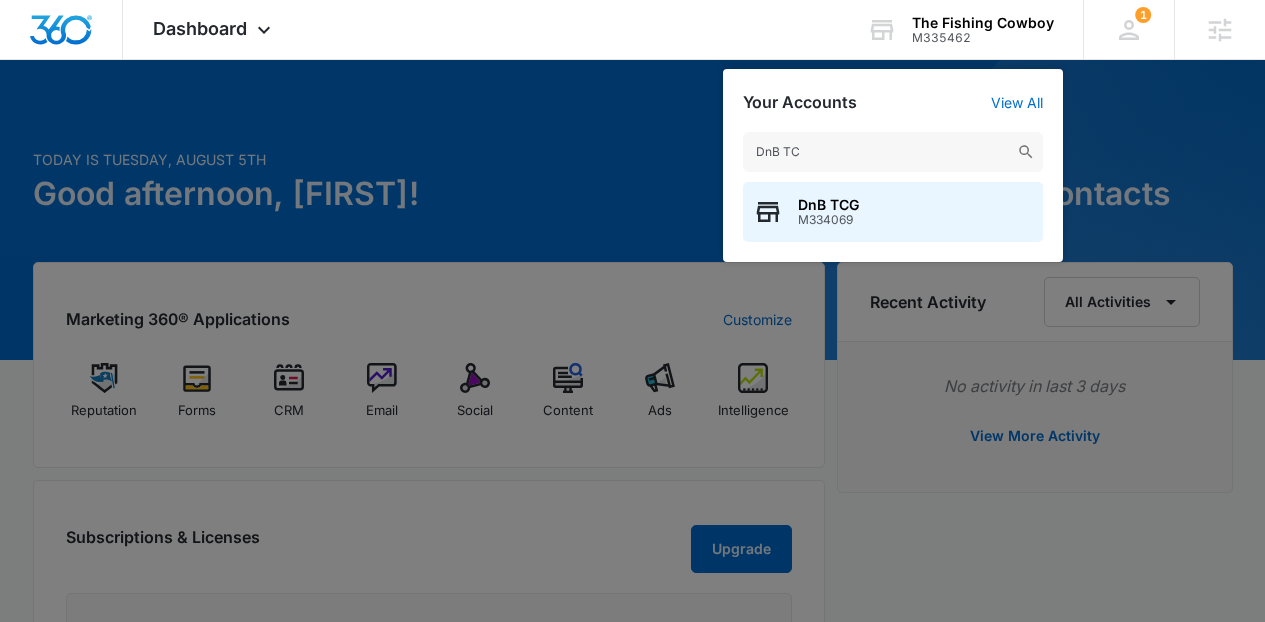 type on "DnB TC" 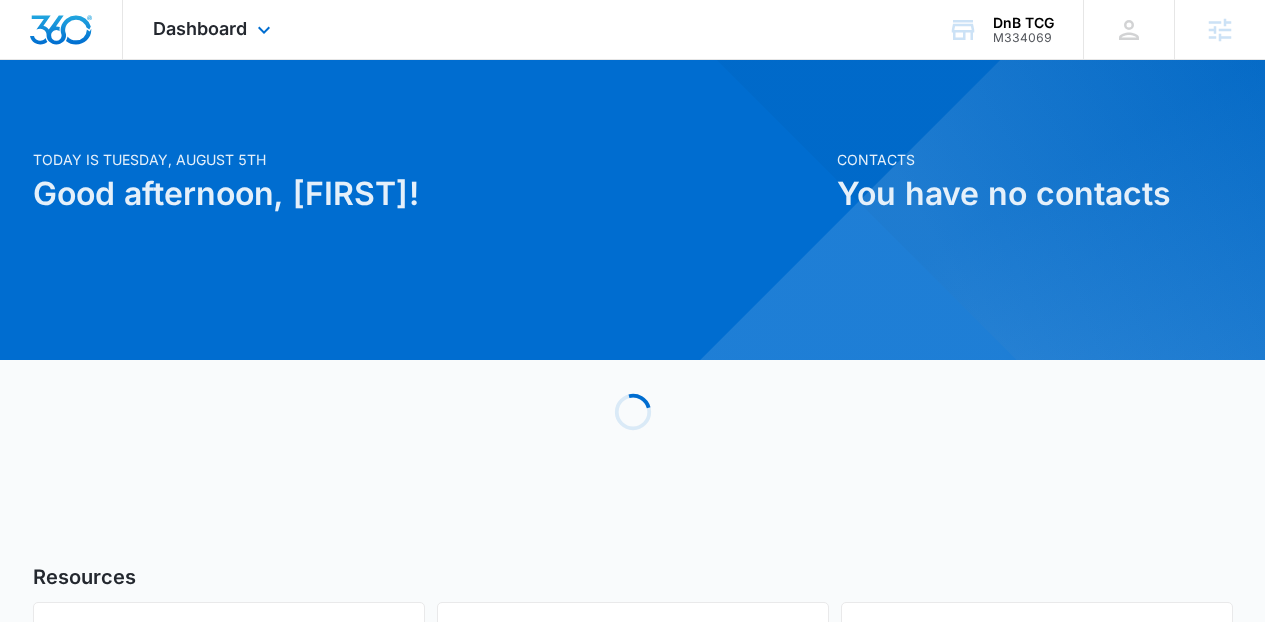 click on "Dashboard Apps Reputation Websites Forms CRM Email Social Shop Content Ads Intelligence Files Brand Settings" at bounding box center [214, 29] 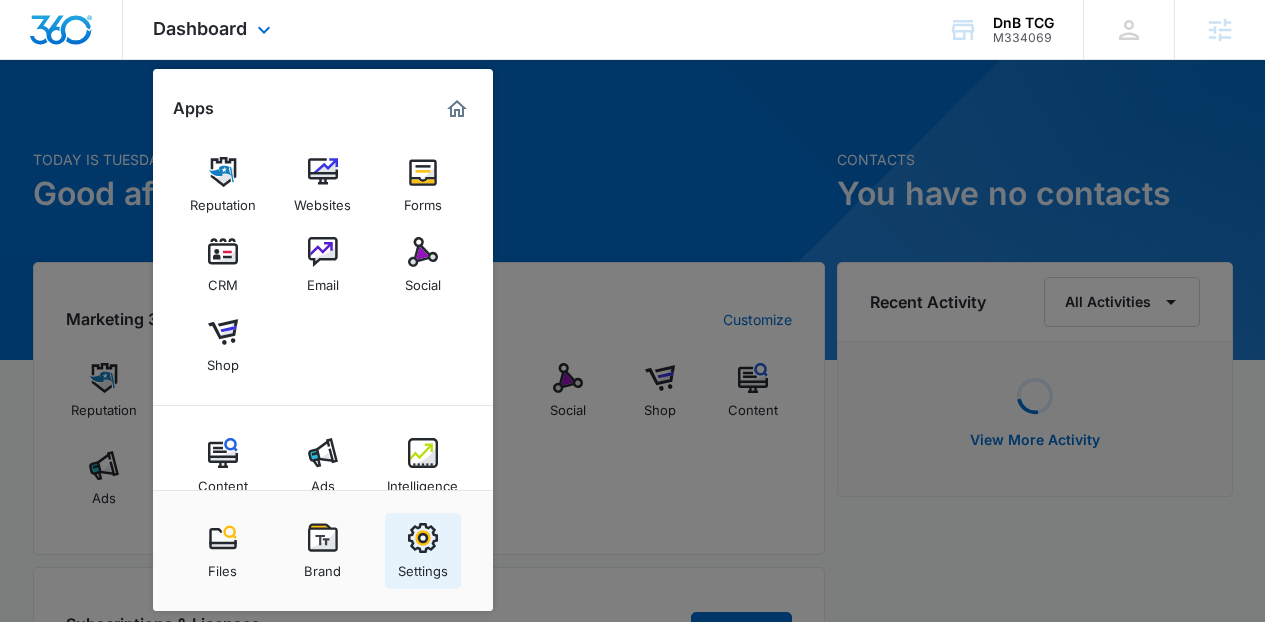 click at bounding box center (423, 538) 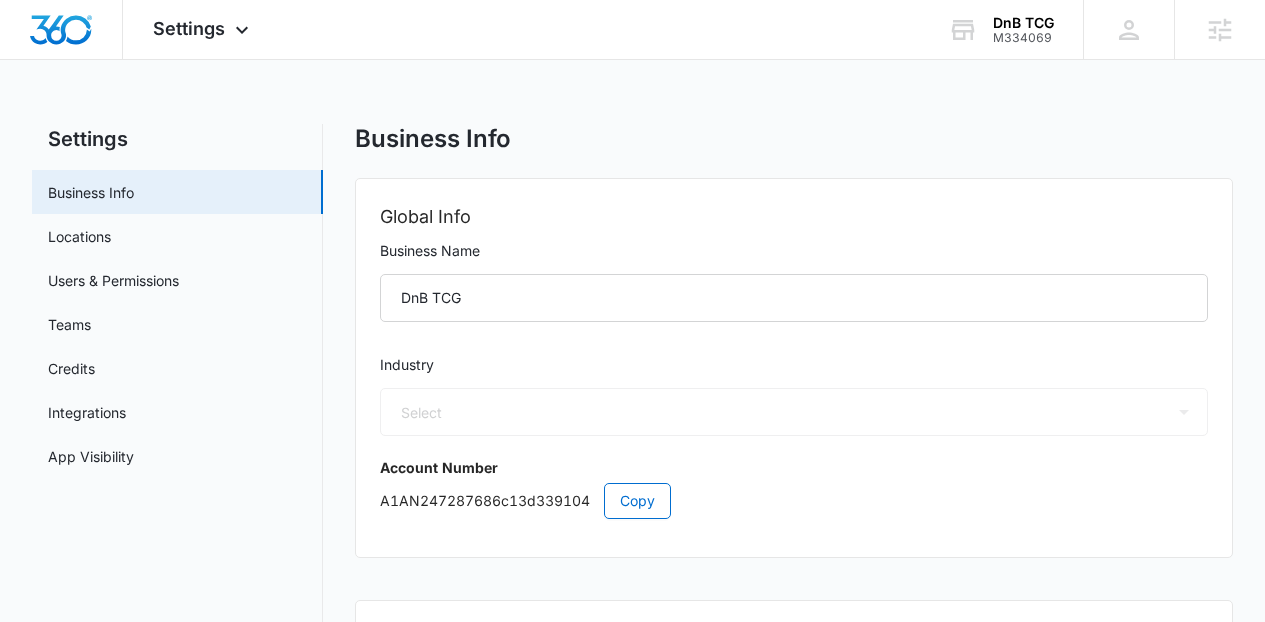 select on "52" 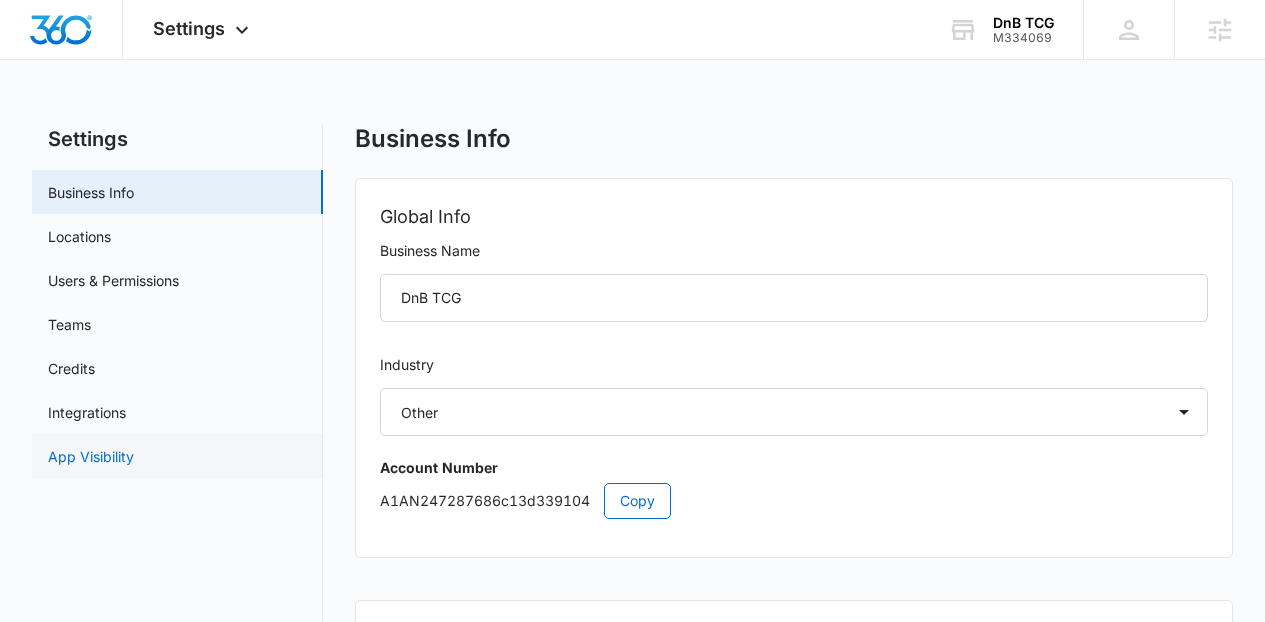 click on "App Visibility" at bounding box center [91, 456] 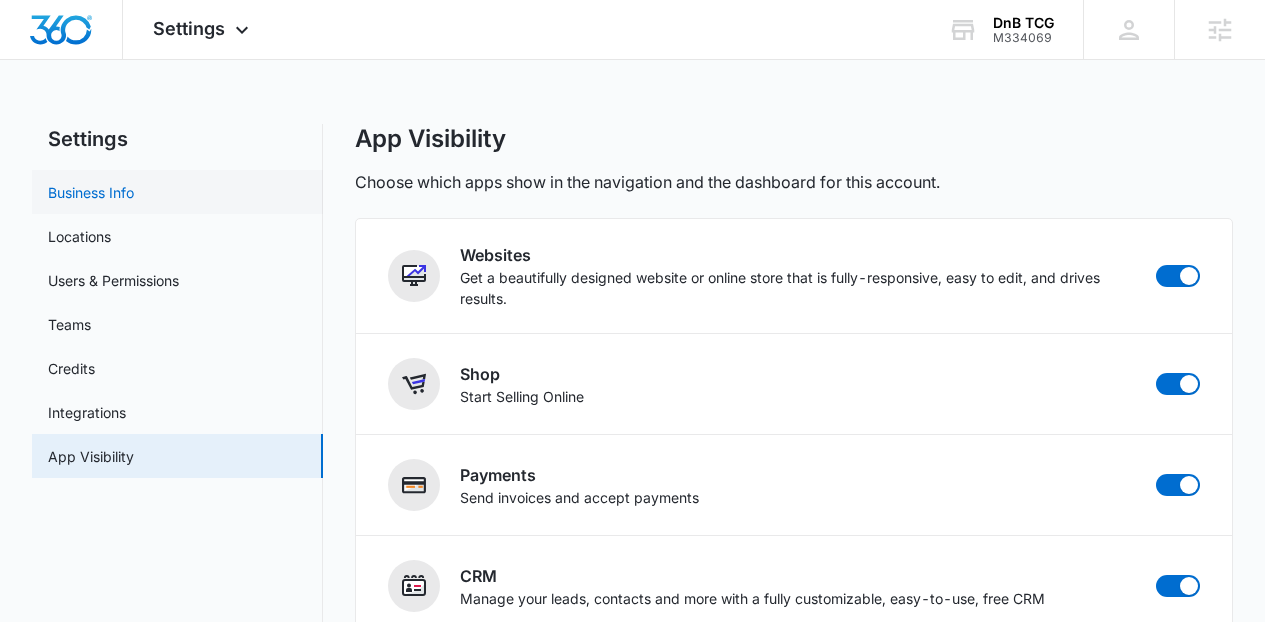 click on "Business Info" at bounding box center (91, 192) 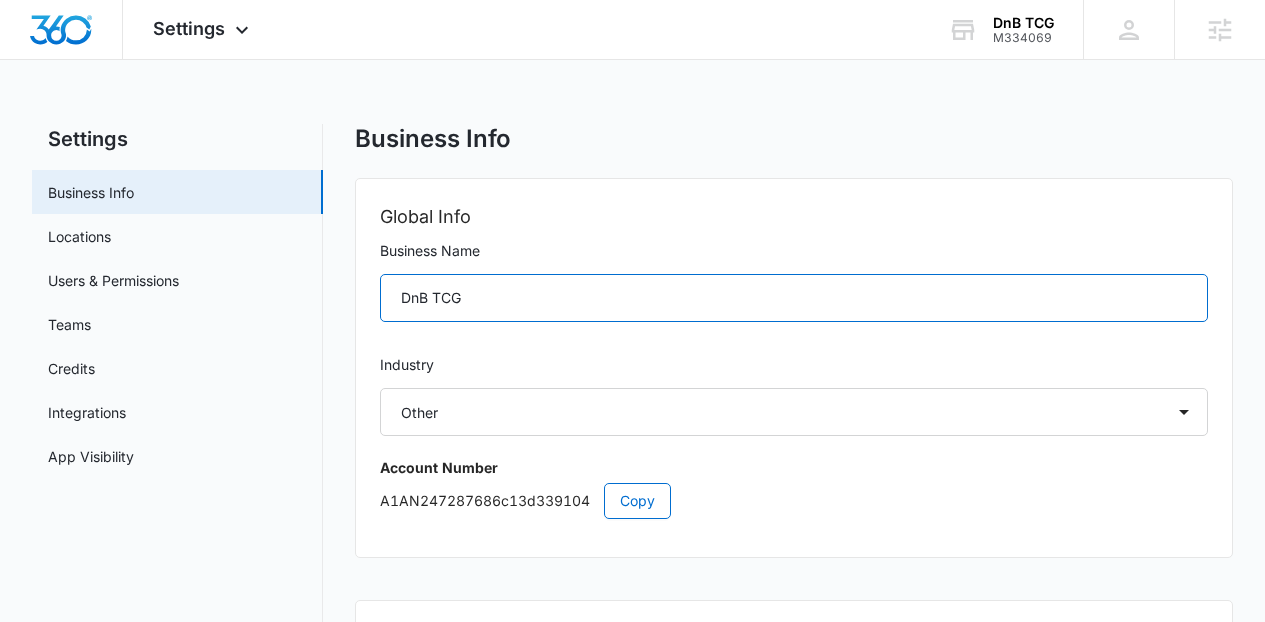 click on "DnB TCG" at bounding box center [794, 298] 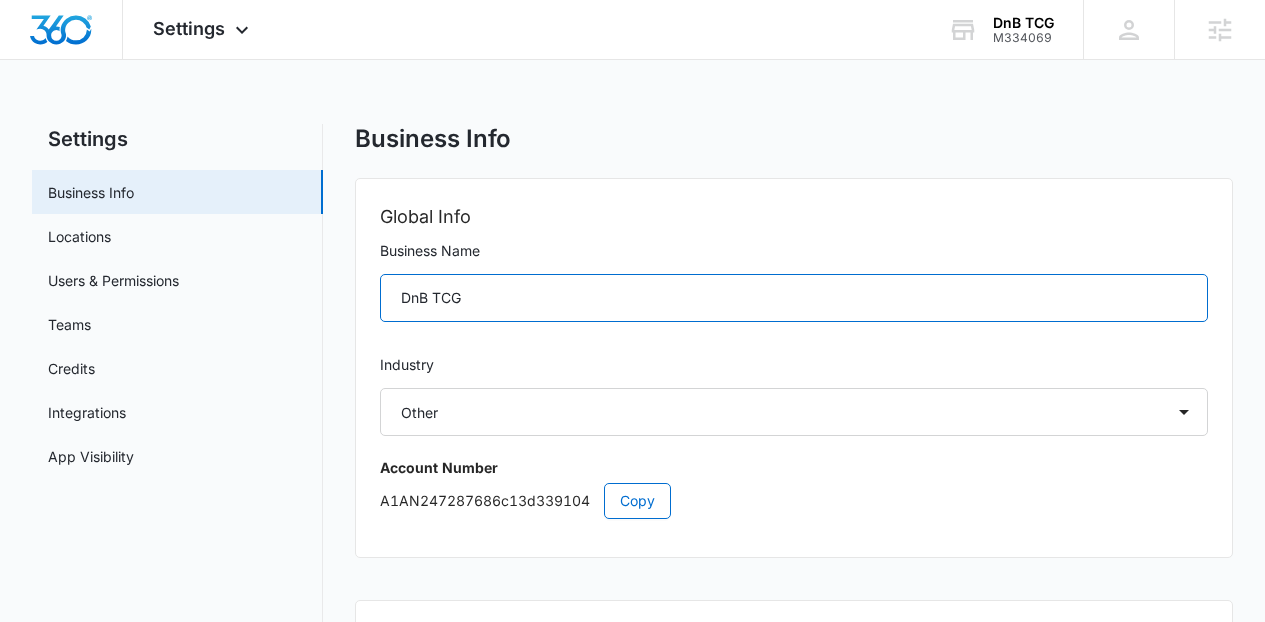 click on "DnB TCG" at bounding box center [794, 298] 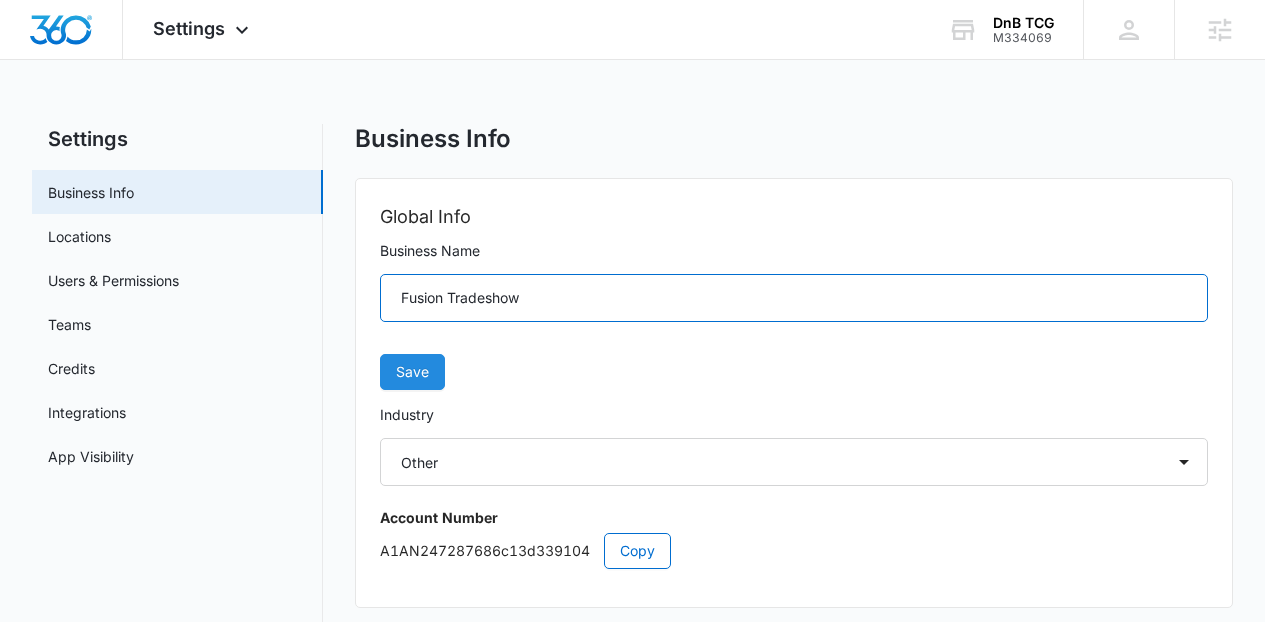 type on "Fusion Tradeshow" 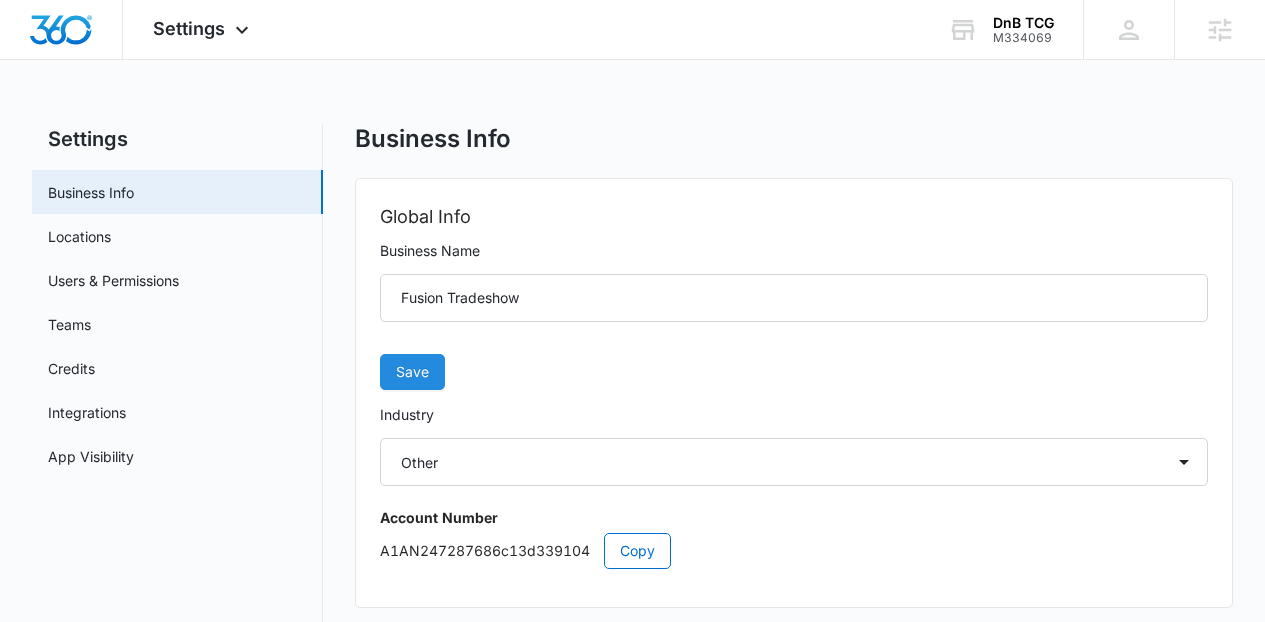 click on "Save" at bounding box center (412, 372) 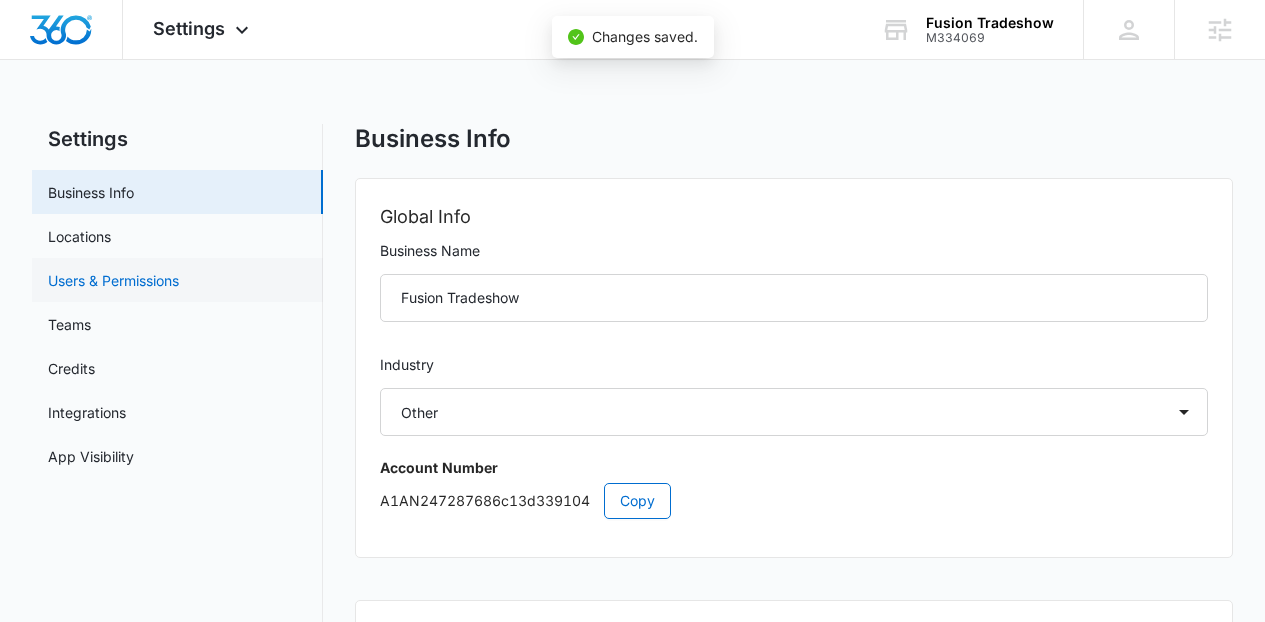 click on "Users & Permissions" at bounding box center [113, 280] 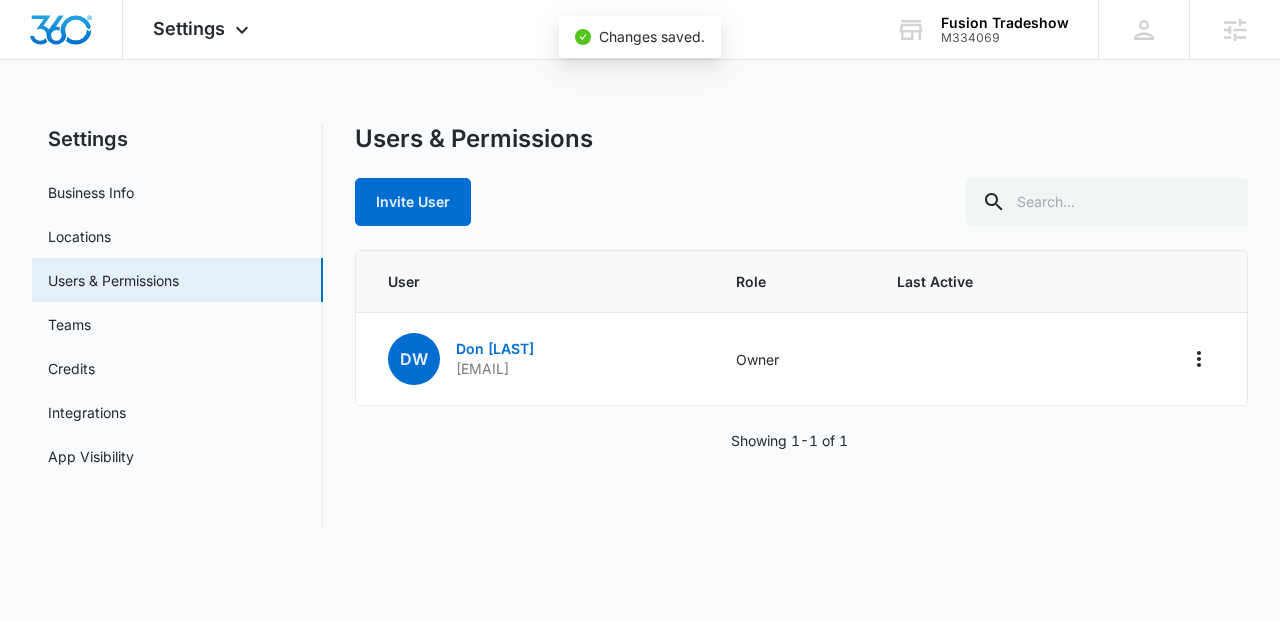 click on "Users & Permissions Invite User" at bounding box center [801, 175] 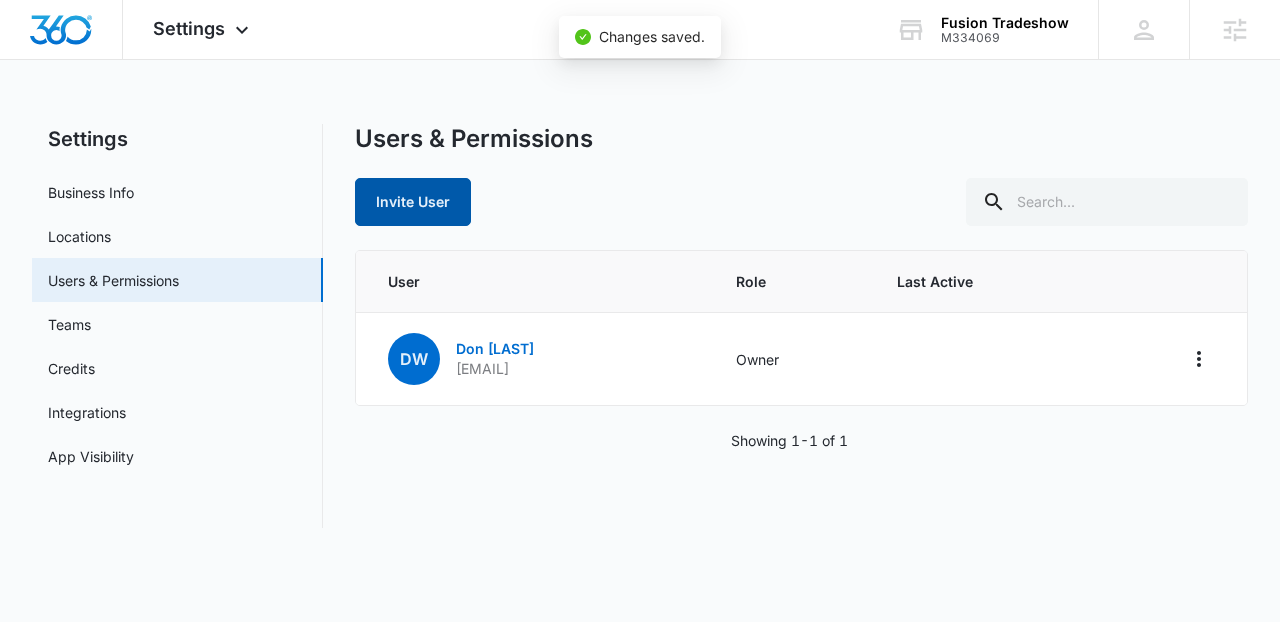 click on "Invite User" at bounding box center (413, 202) 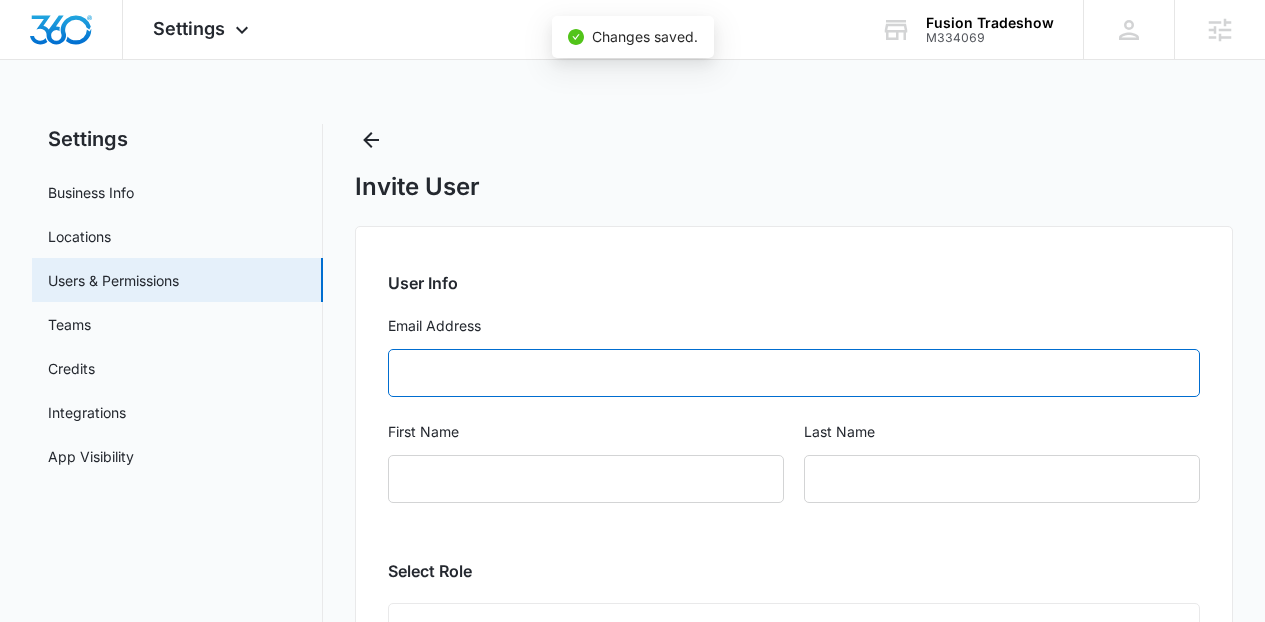 click on "Email Address" at bounding box center (794, 373) 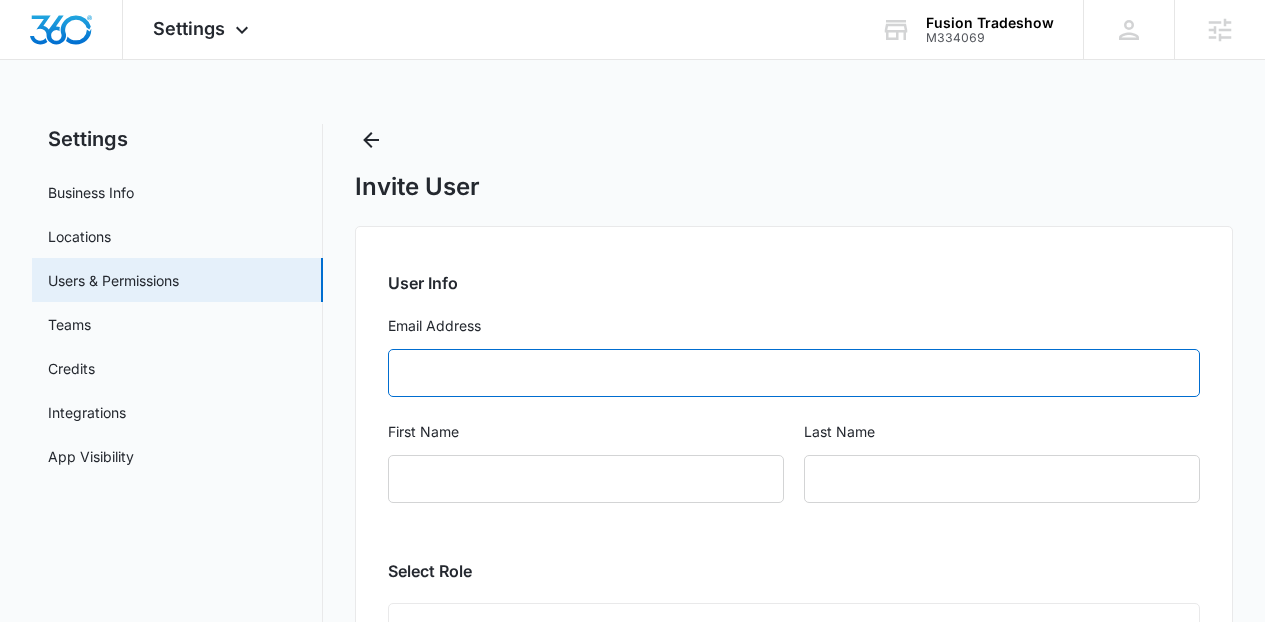 paste on "[EMAIL]" 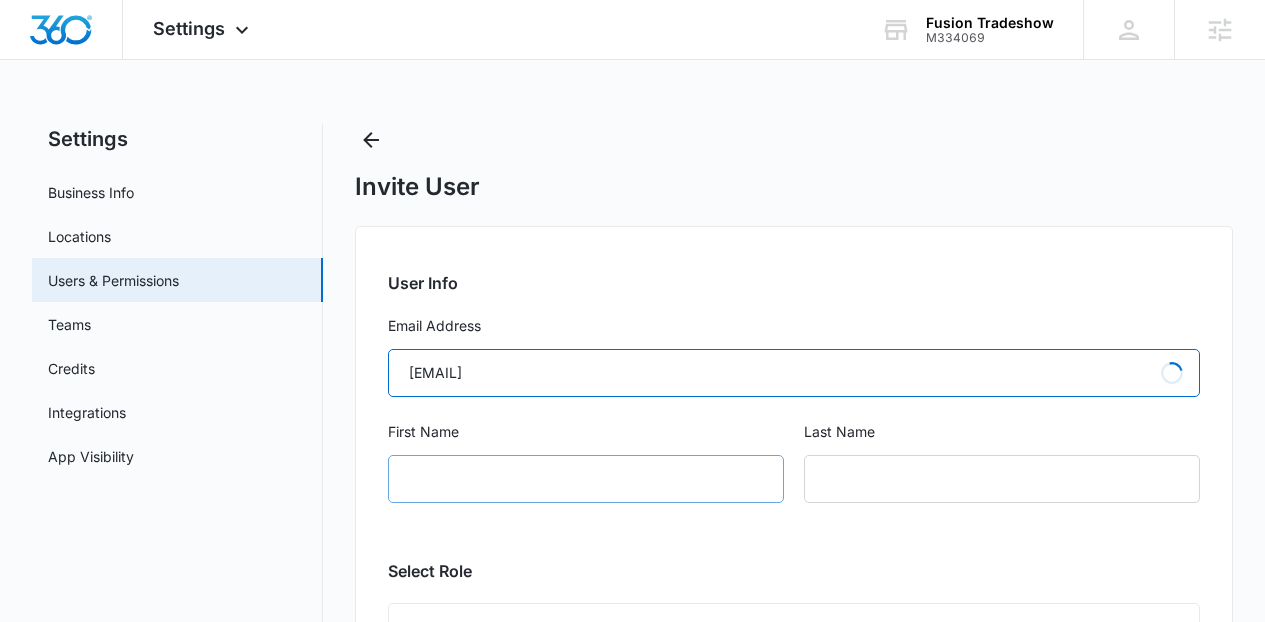 type on "[EMAIL]" 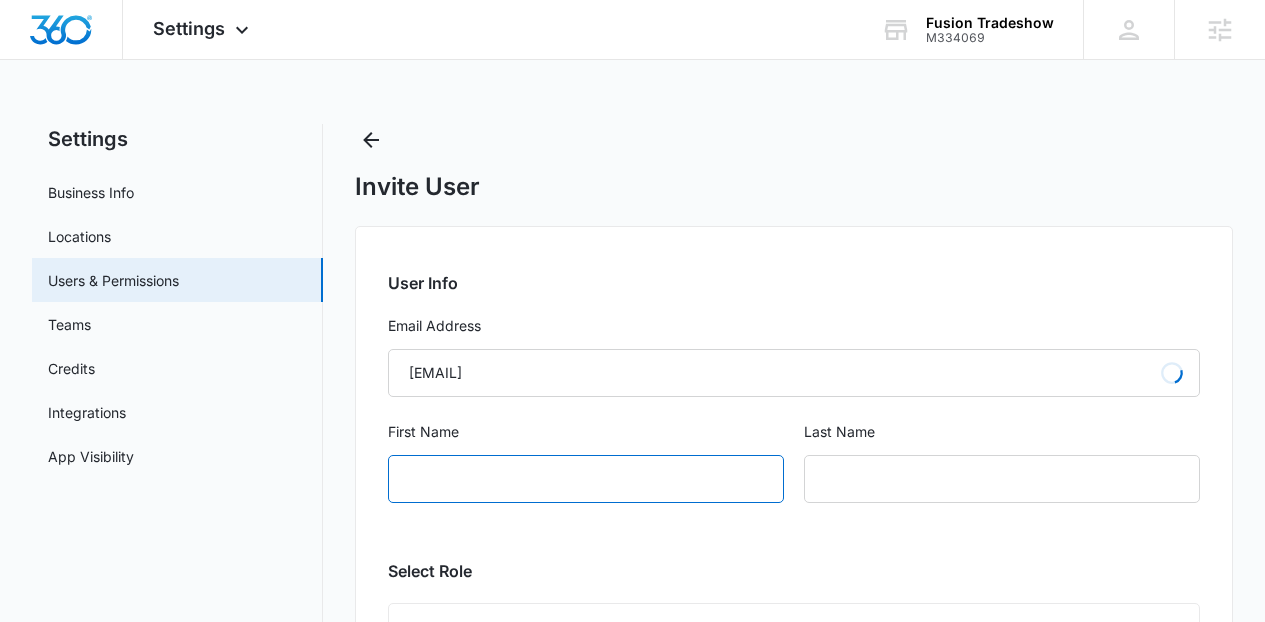 click on "First Name" at bounding box center (586, 479) 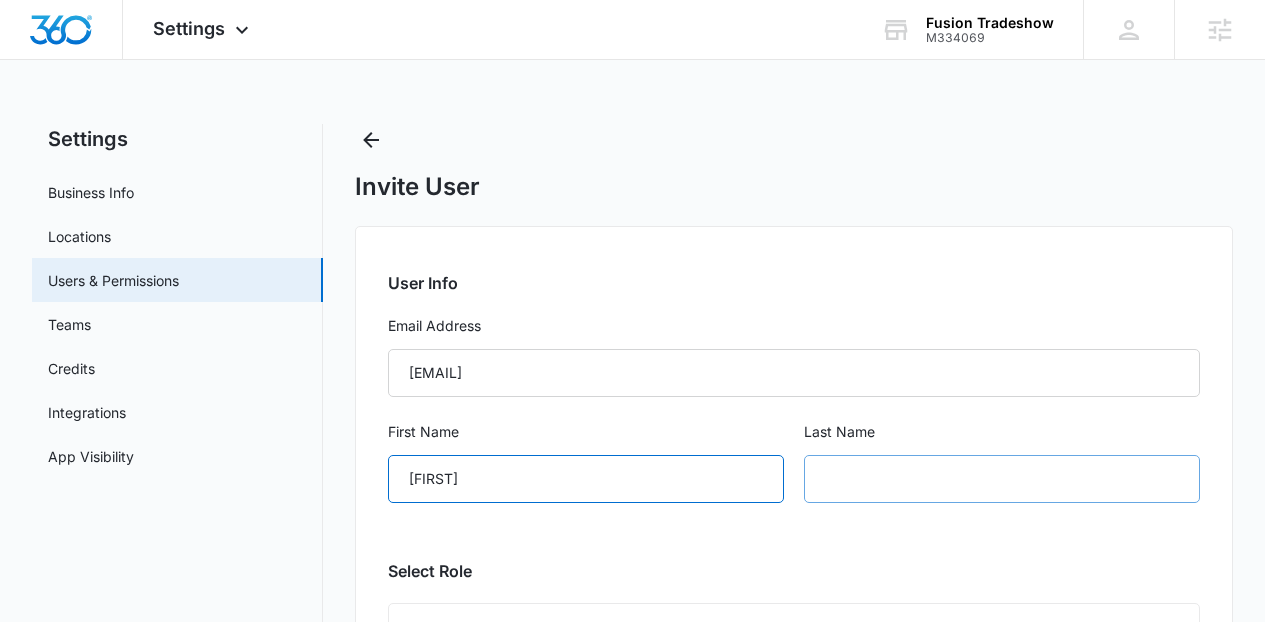 type on "[FIRST]" 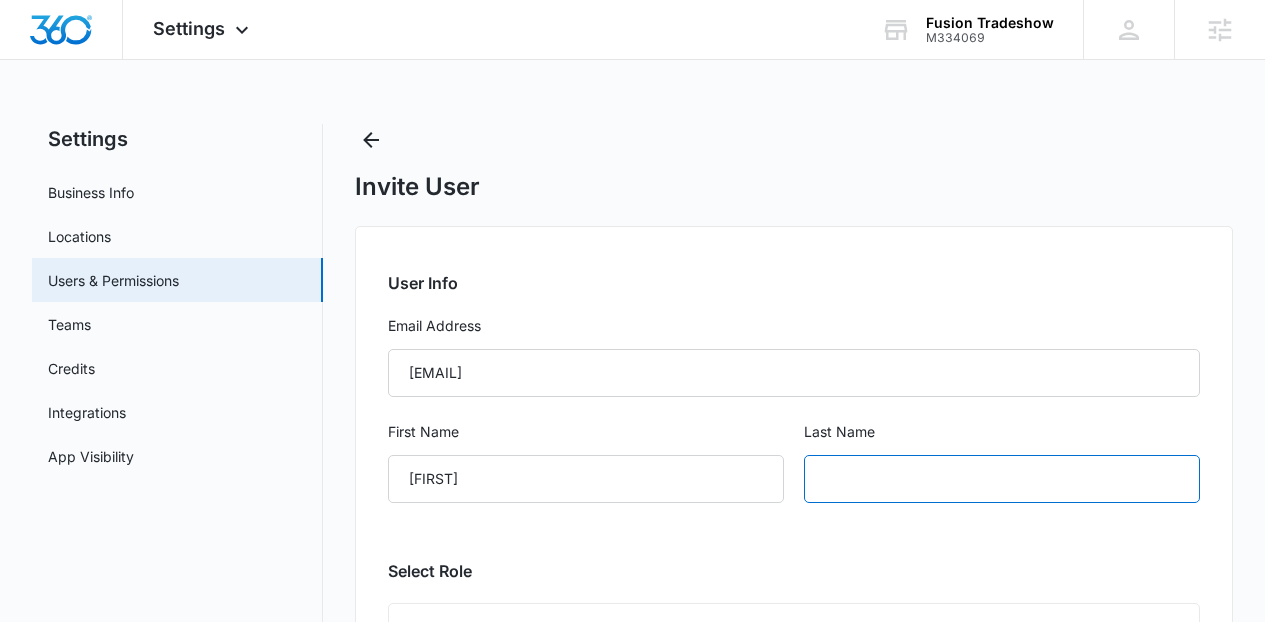 click at bounding box center (1002, 479) 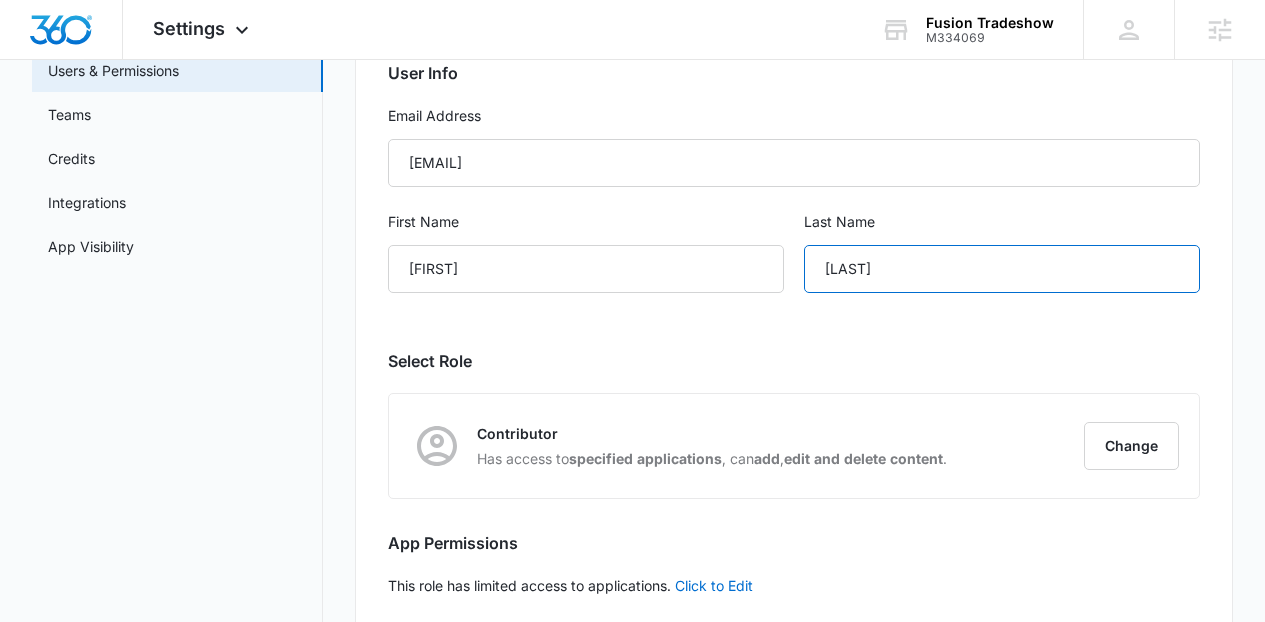 scroll, scrollTop: 317, scrollLeft: 0, axis: vertical 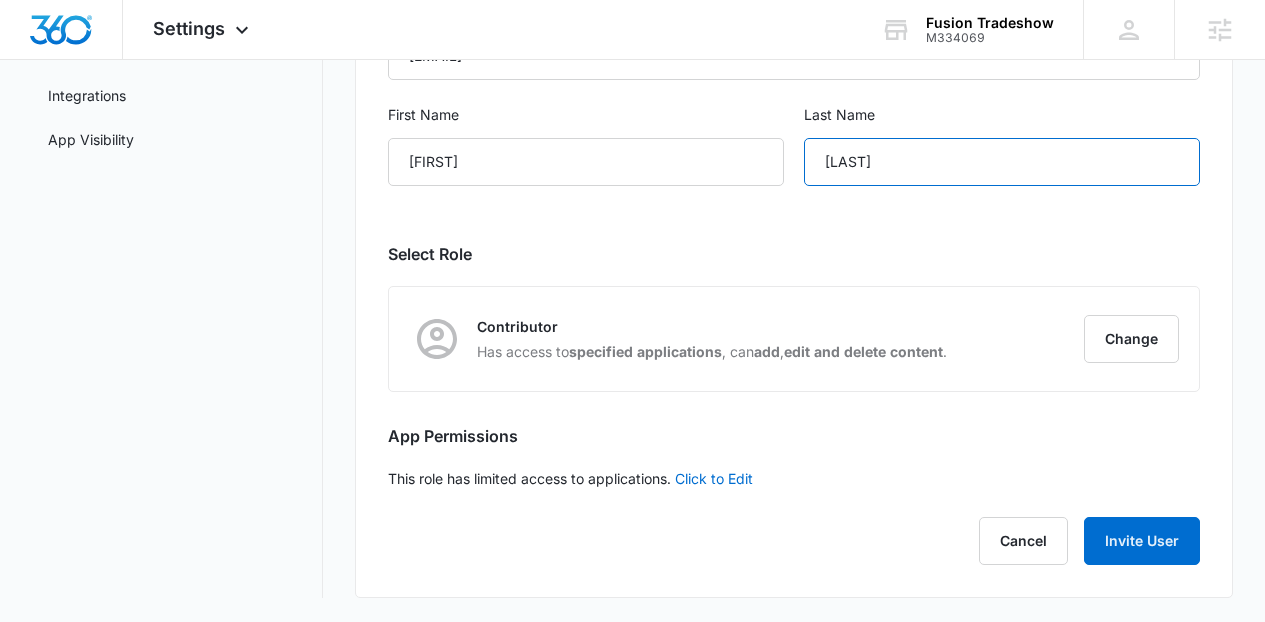 type on "[LAST]" 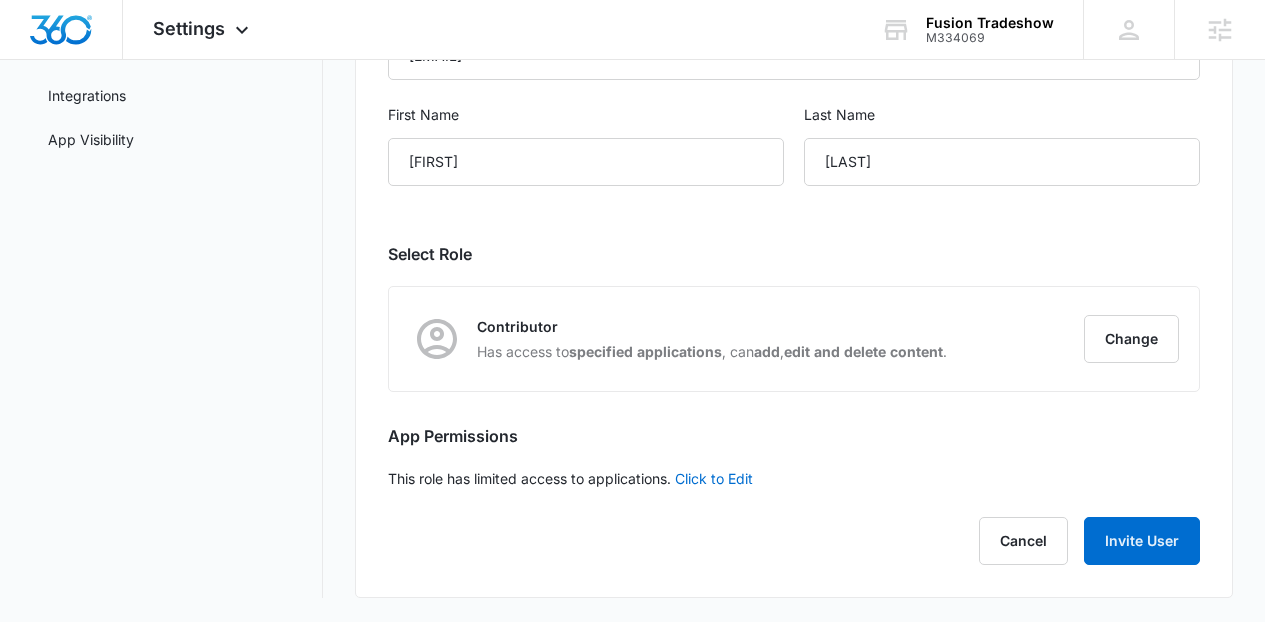 click on "Contributor Has access to specified applications , can add , edit and delete content . Change" at bounding box center (794, 339) 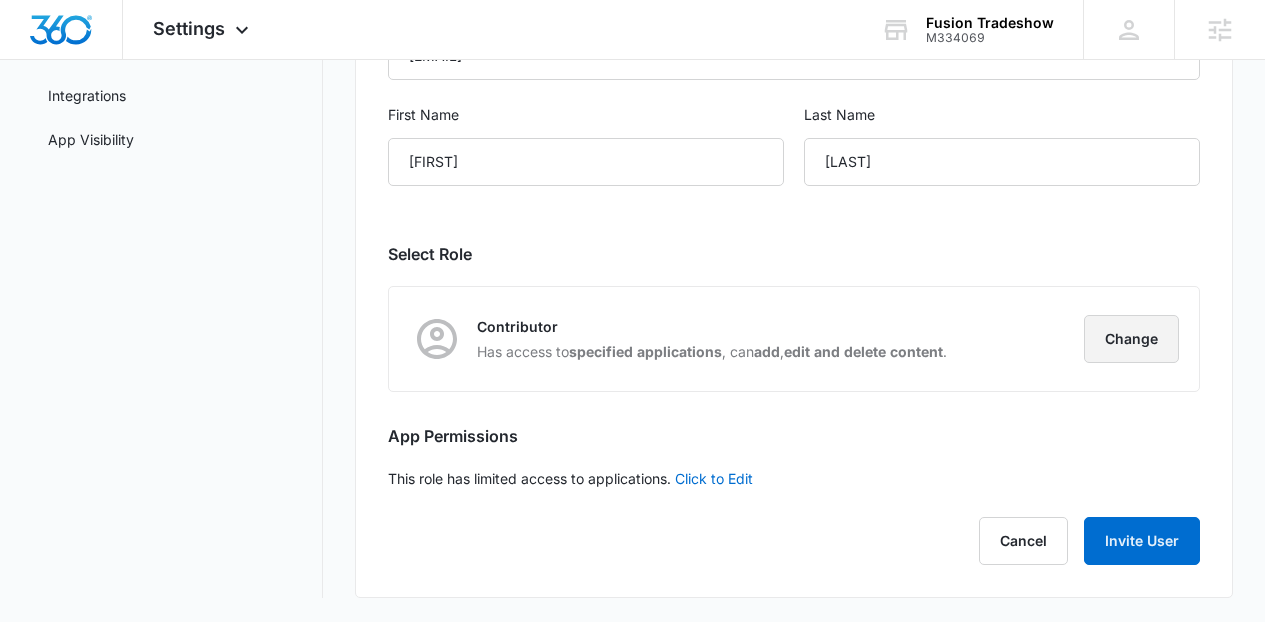 click on "Change" at bounding box center (1131, 339) 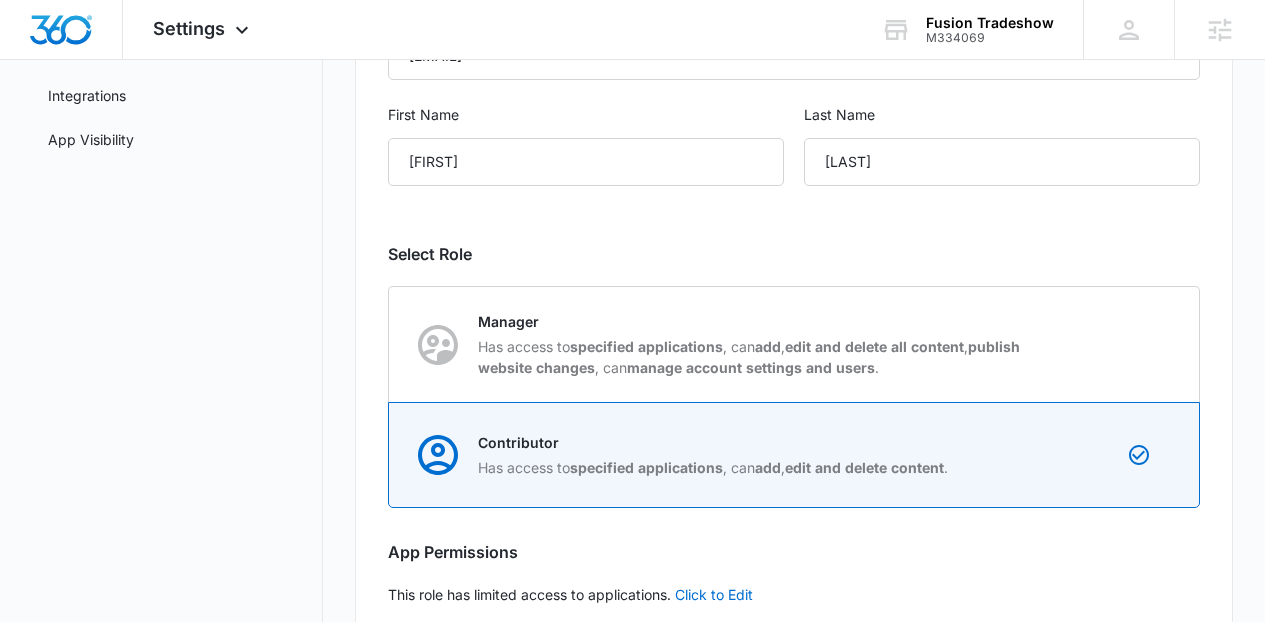 click on "Manager Has access to  specified applications , can  add ,  edit and delete all content ,  publish website changes , can  manage account settings and users ." at bounding box center (795, 344) 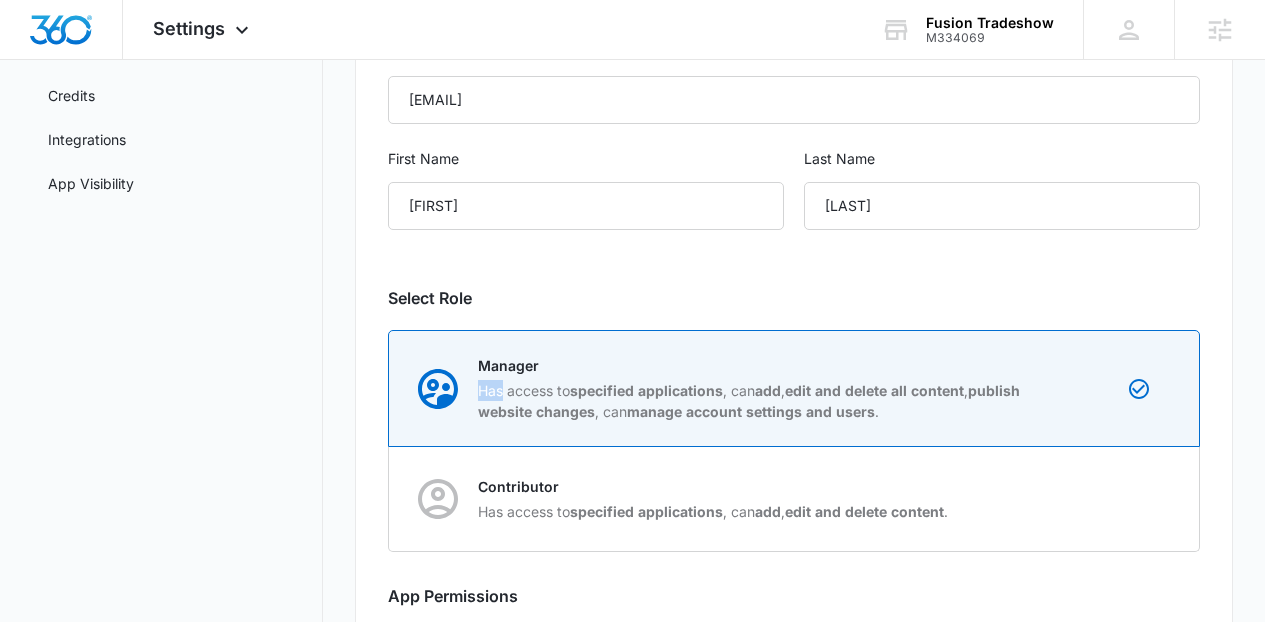 scroll, scrollTop: 433, scrollLeft: 0, axis: vertical 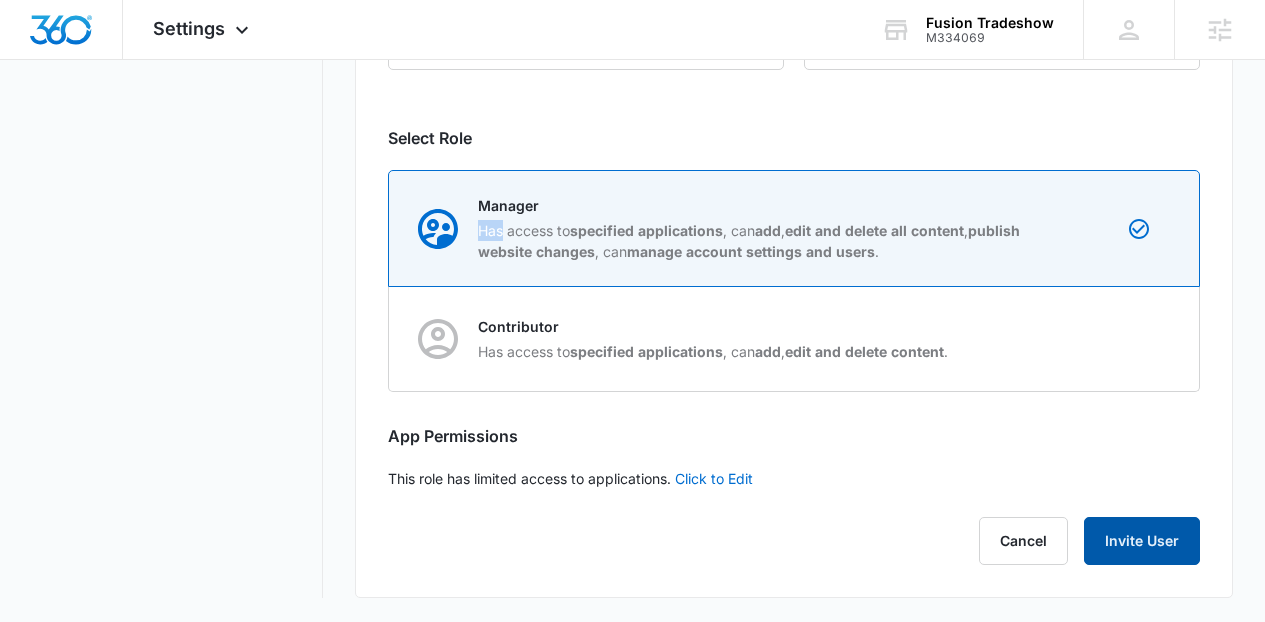click on "Invite User" at bounding box center [1142, 541] 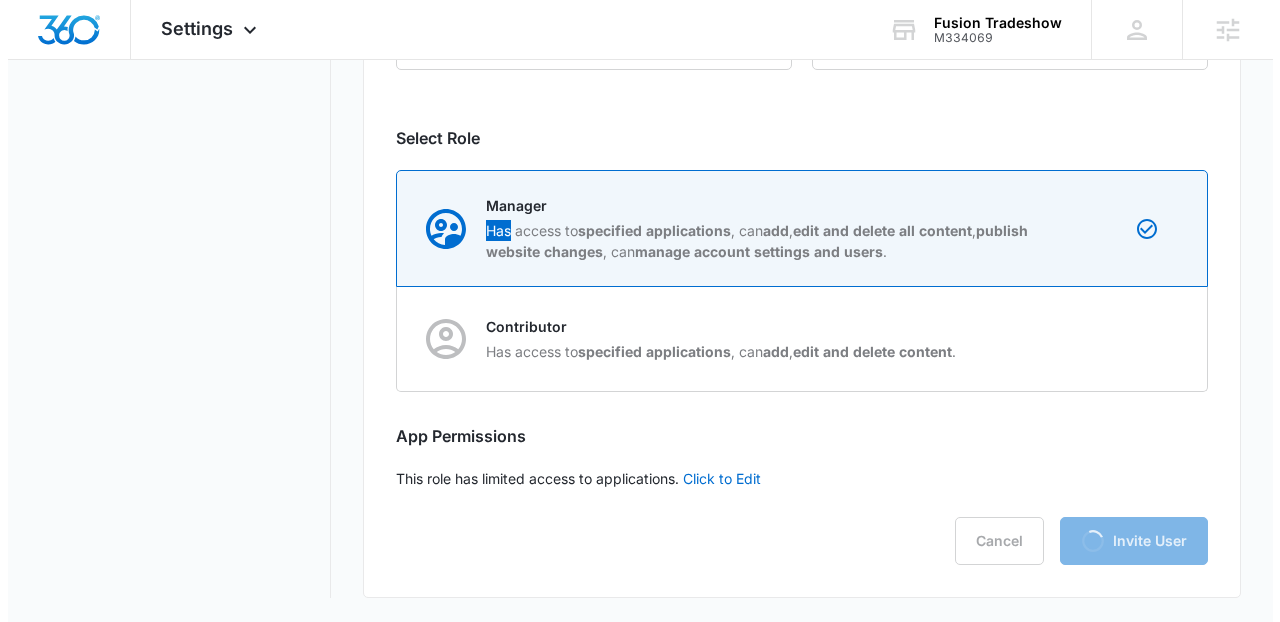 scroll, scrollTop: 0, scrollLeft: 0, axis: both 